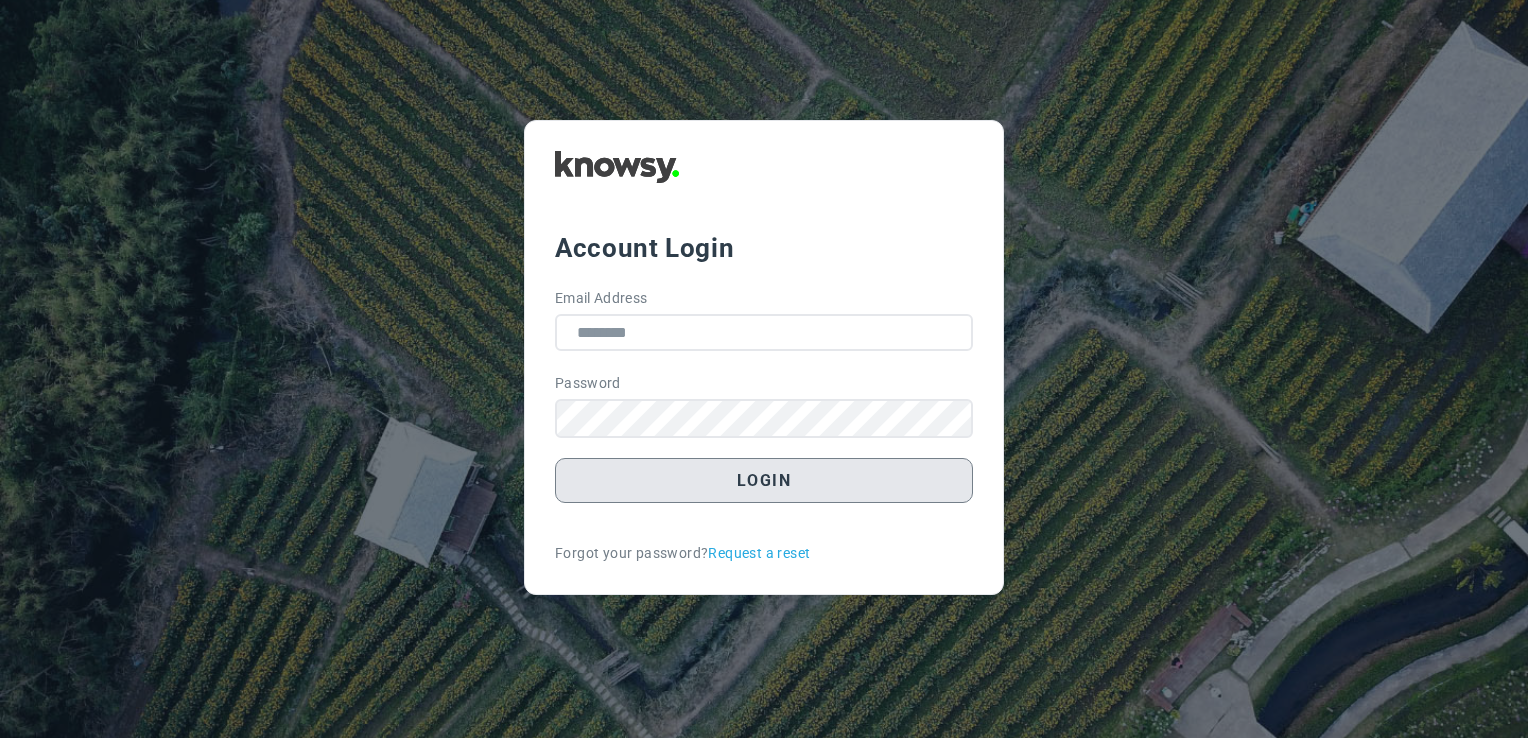 scroll, scrollTop: 0, scrollLeft: 0, axis: both 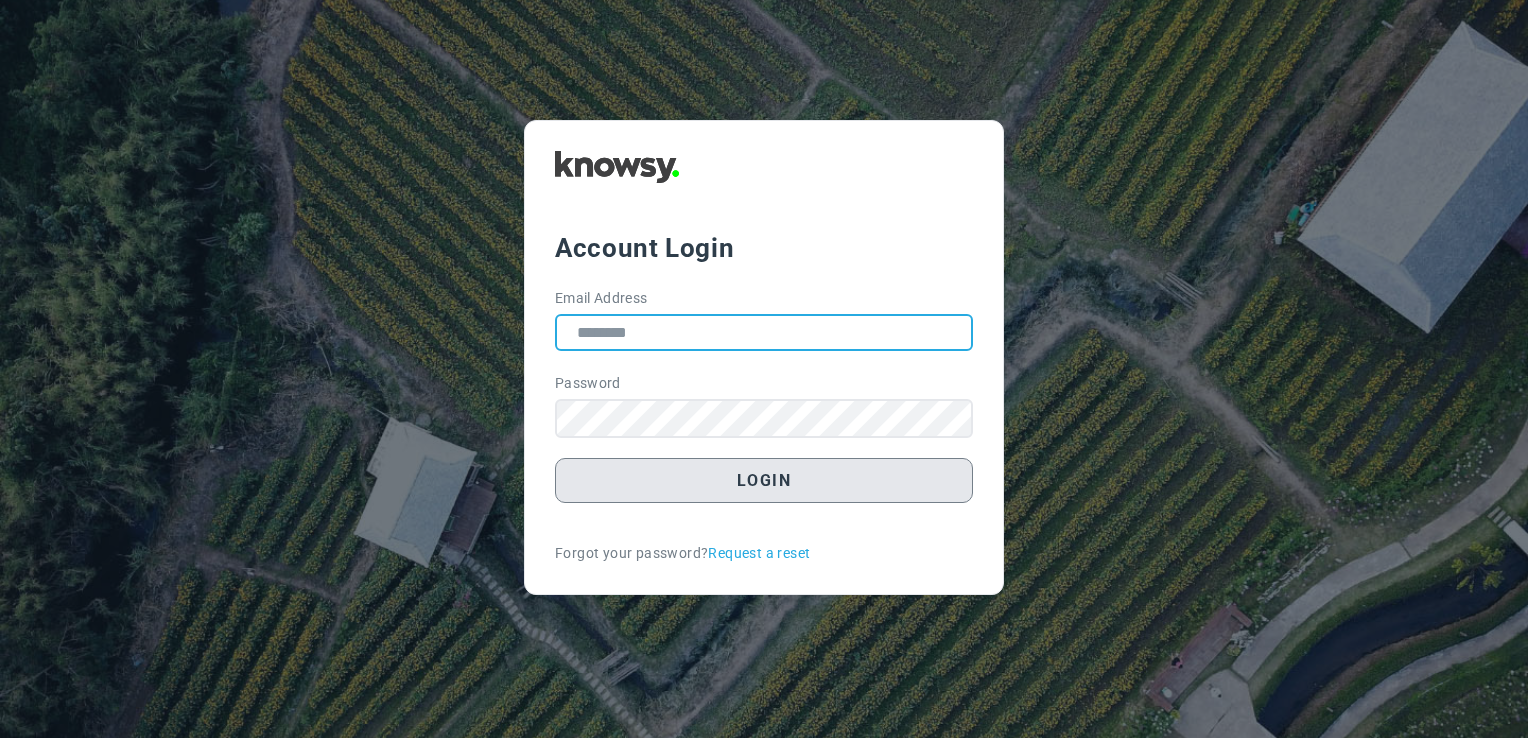 type on "**********" 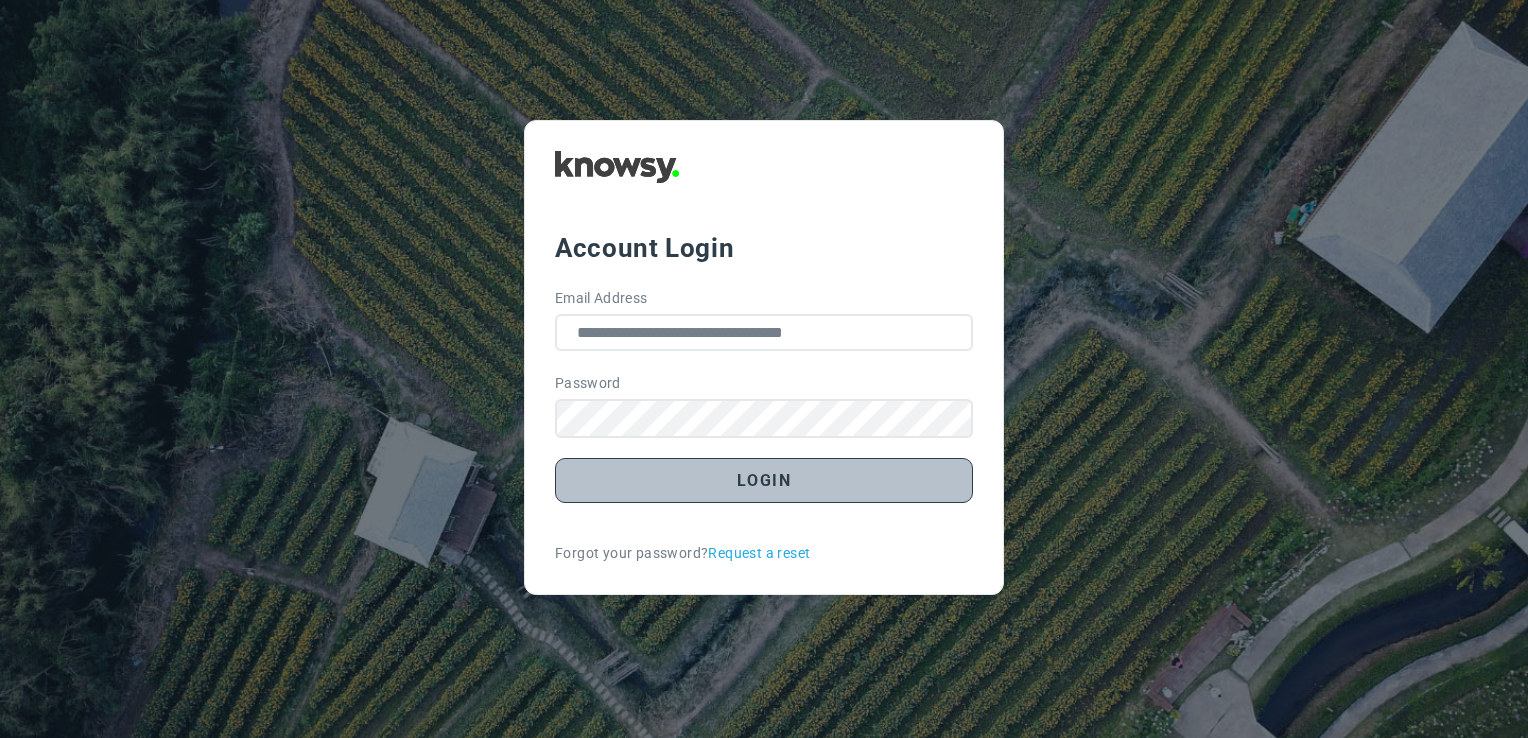 click on "Login" at bounding box center (764, 480) 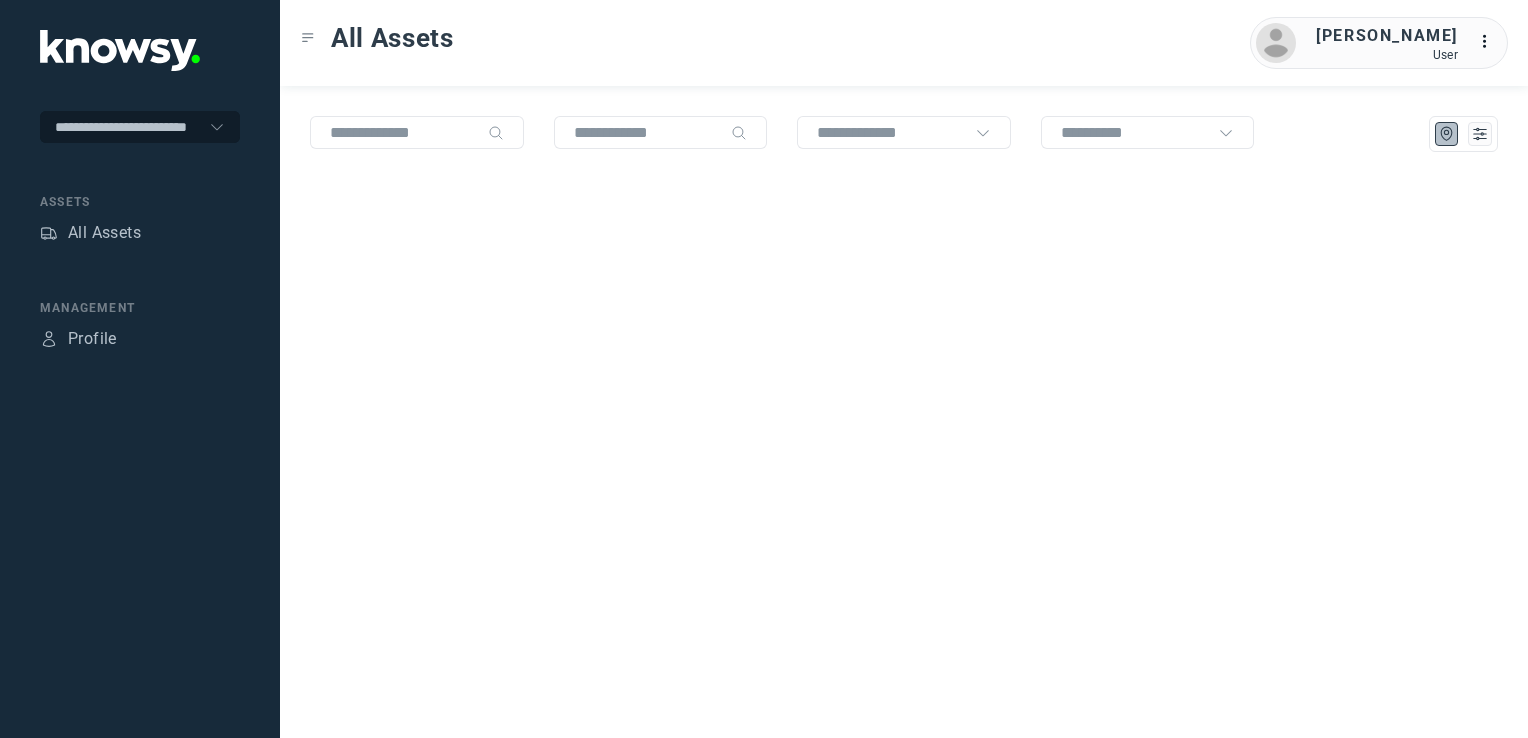 scroll, scrollTop: 0, scrollLeft: 0, axis: both 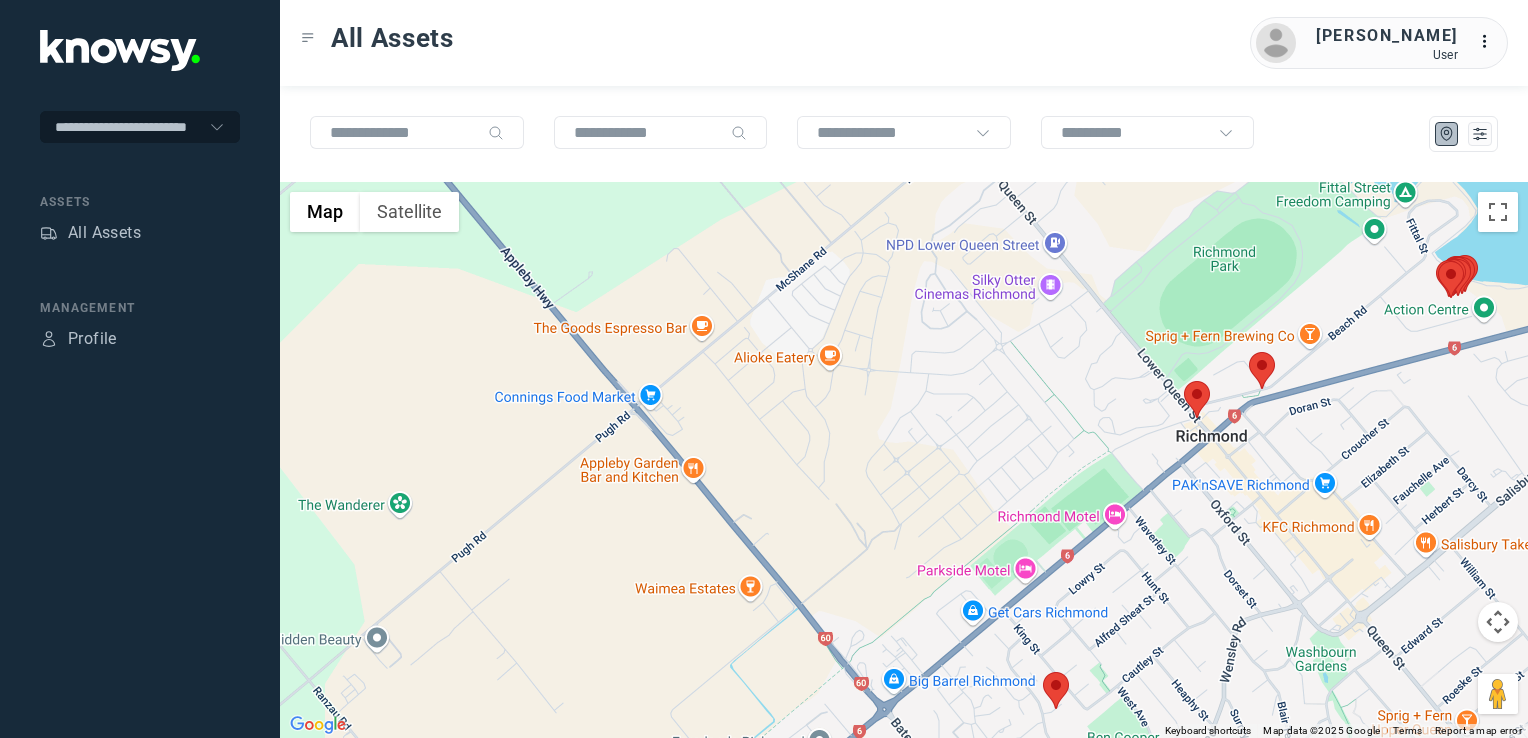 drag, startPoint x: 1146, startPoint y: 588, endPoint x: 1036, endPoint y: 692, distance: 151.38031 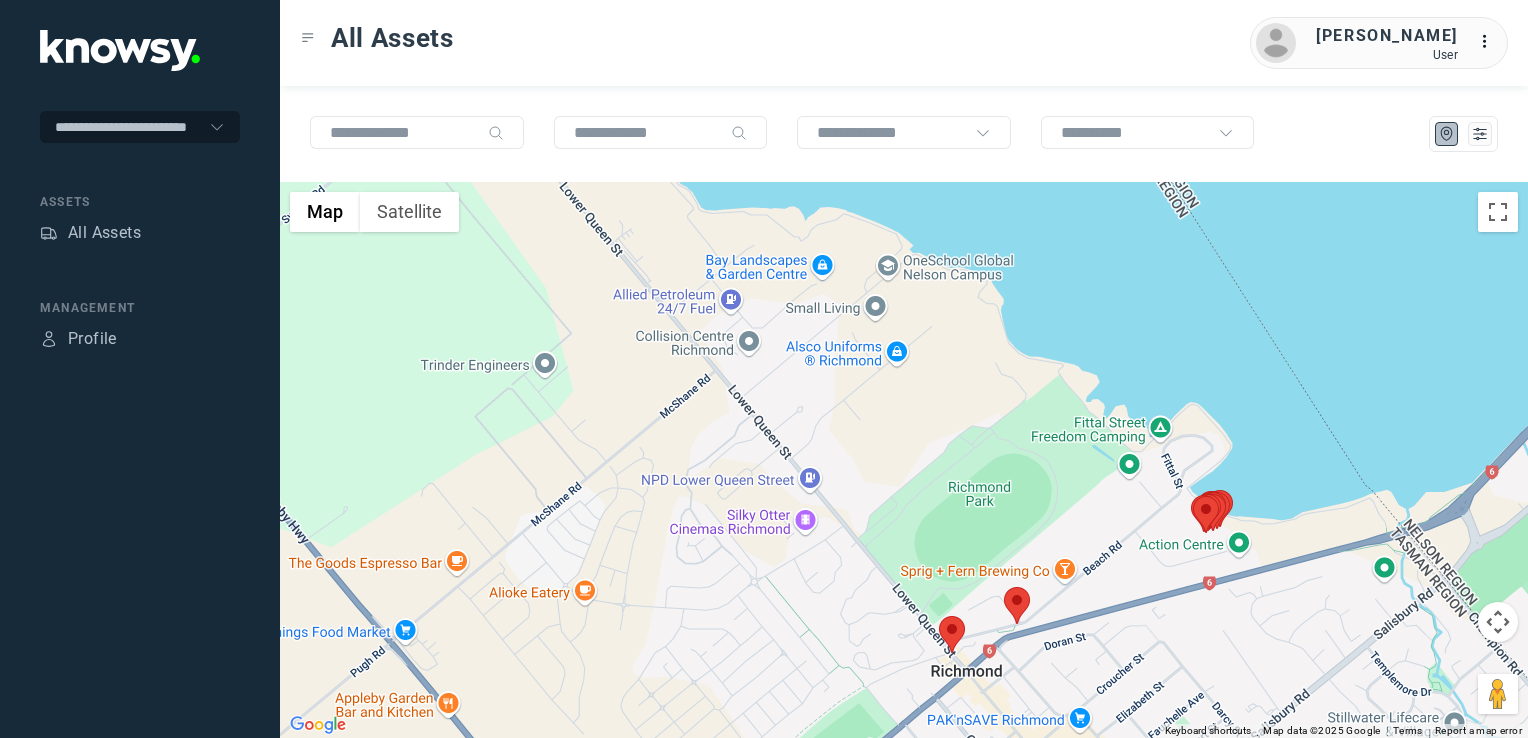 click 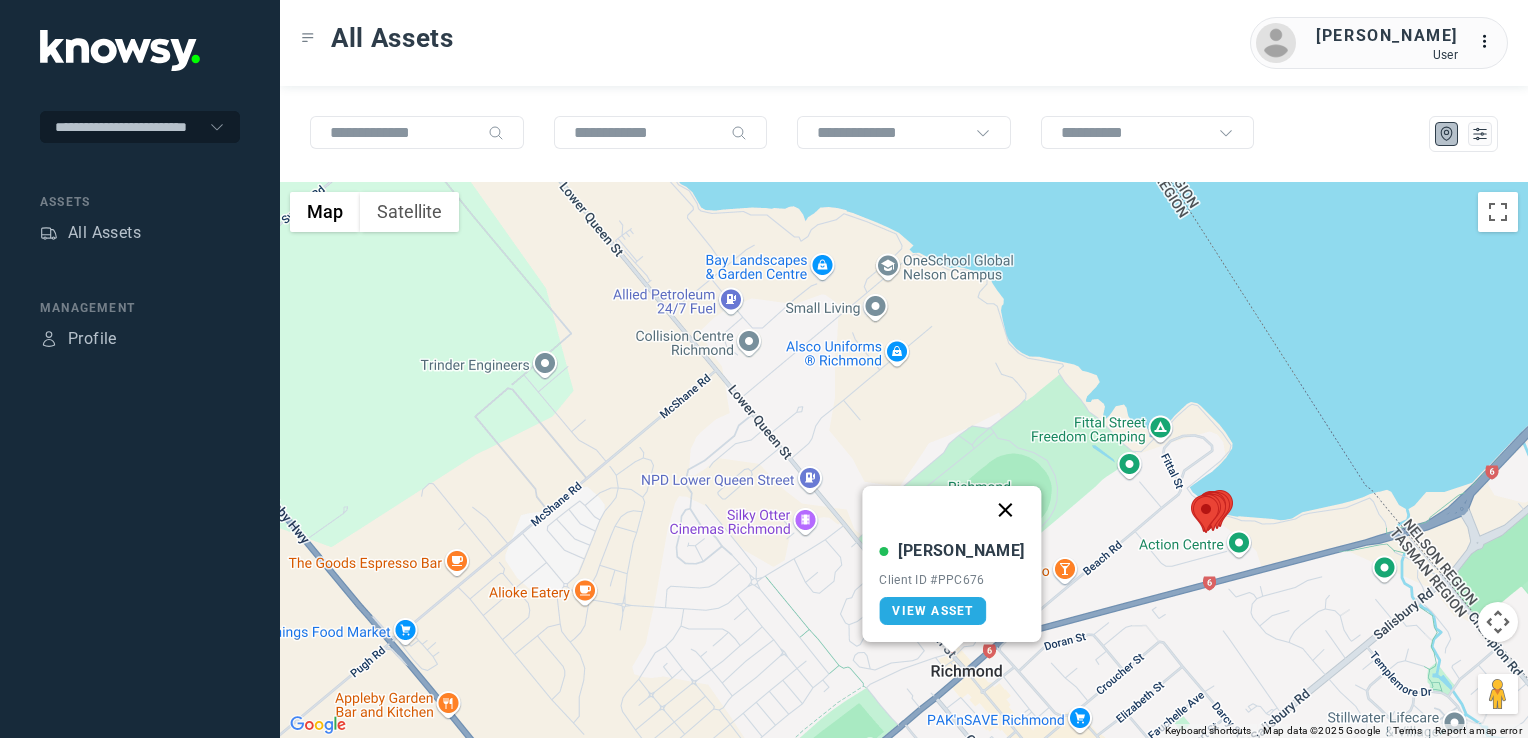 click 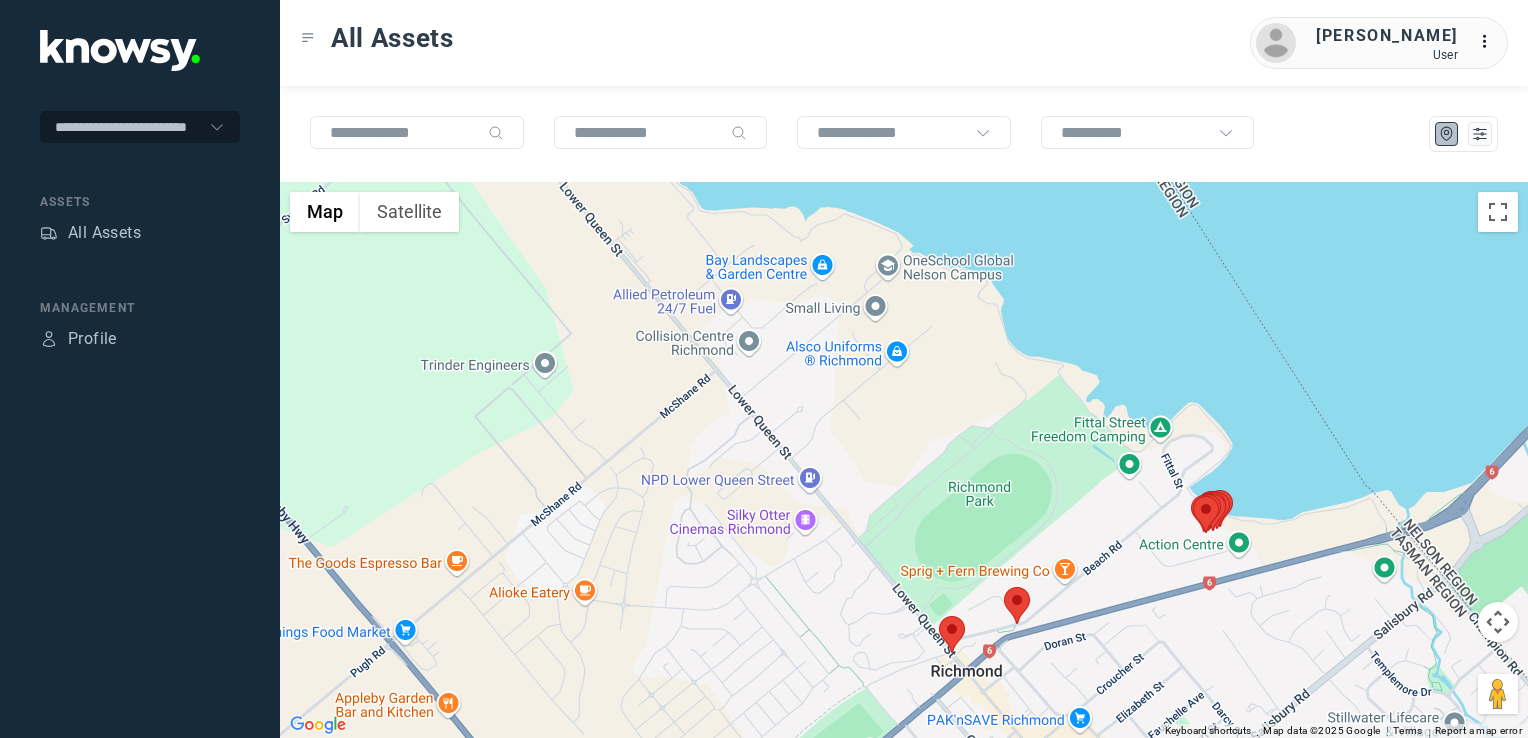 click 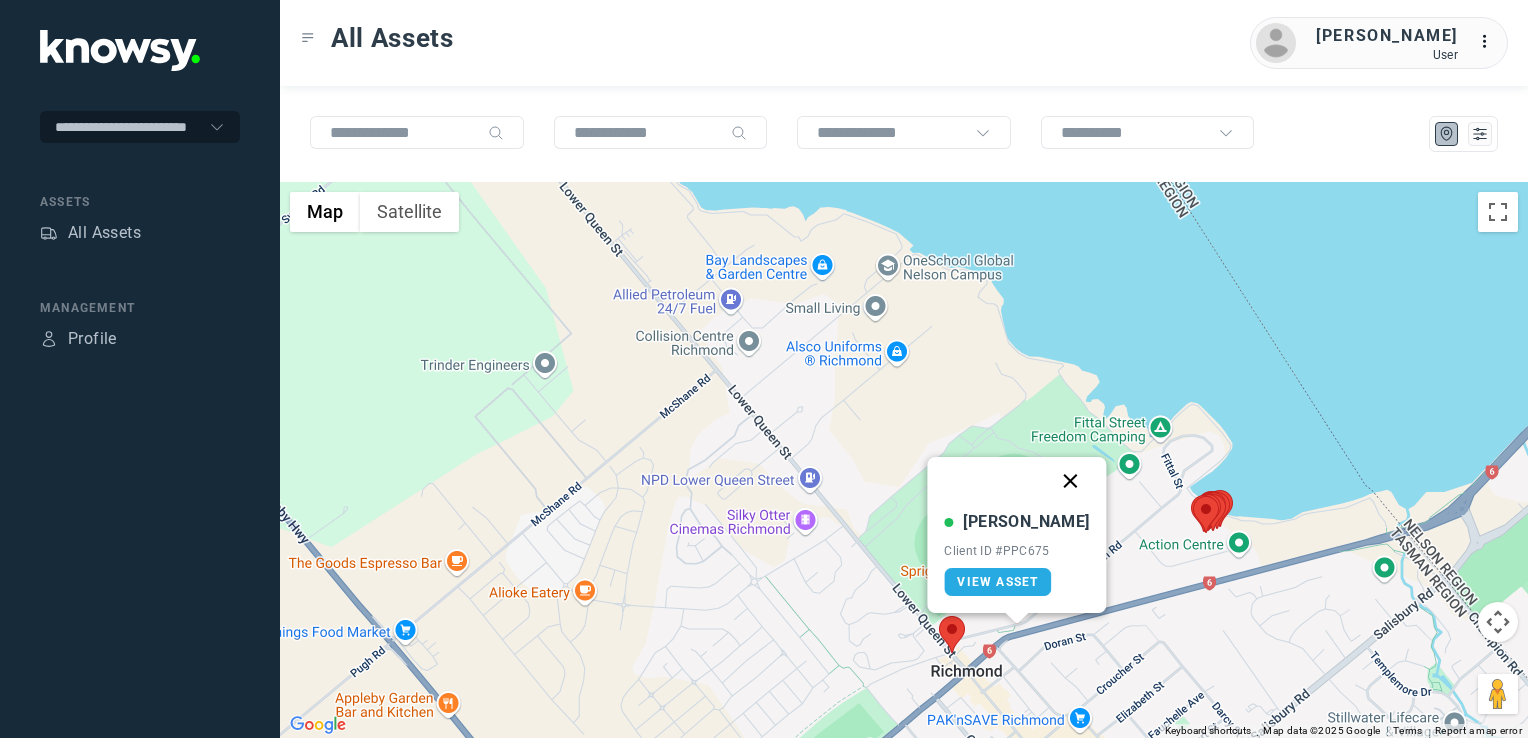 click 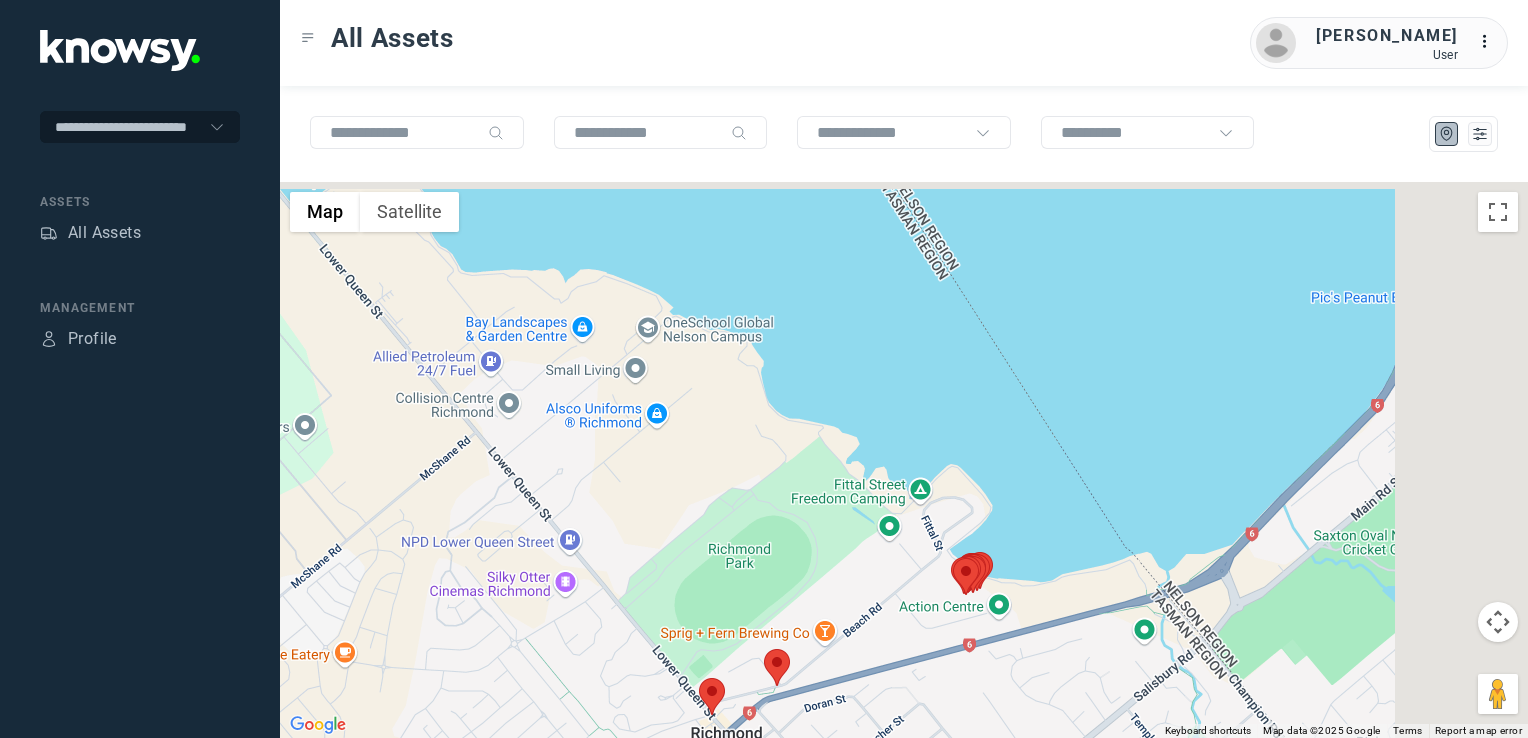 drag, startPoint x: 1049, startPoint y: 573, endPoint x: 937, endPoint y: 607, distance: 117.047 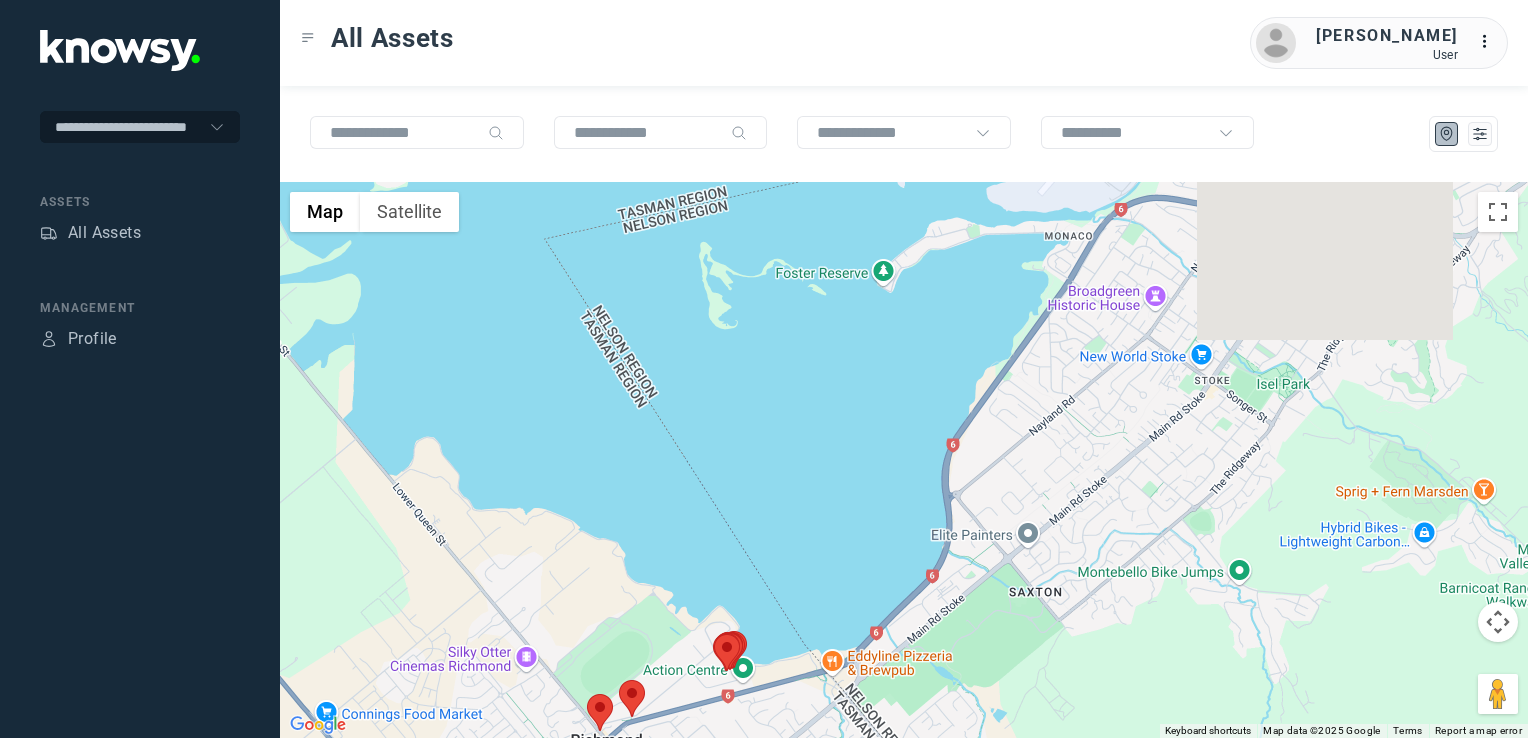 click on "To navigate, press the arrow keys." 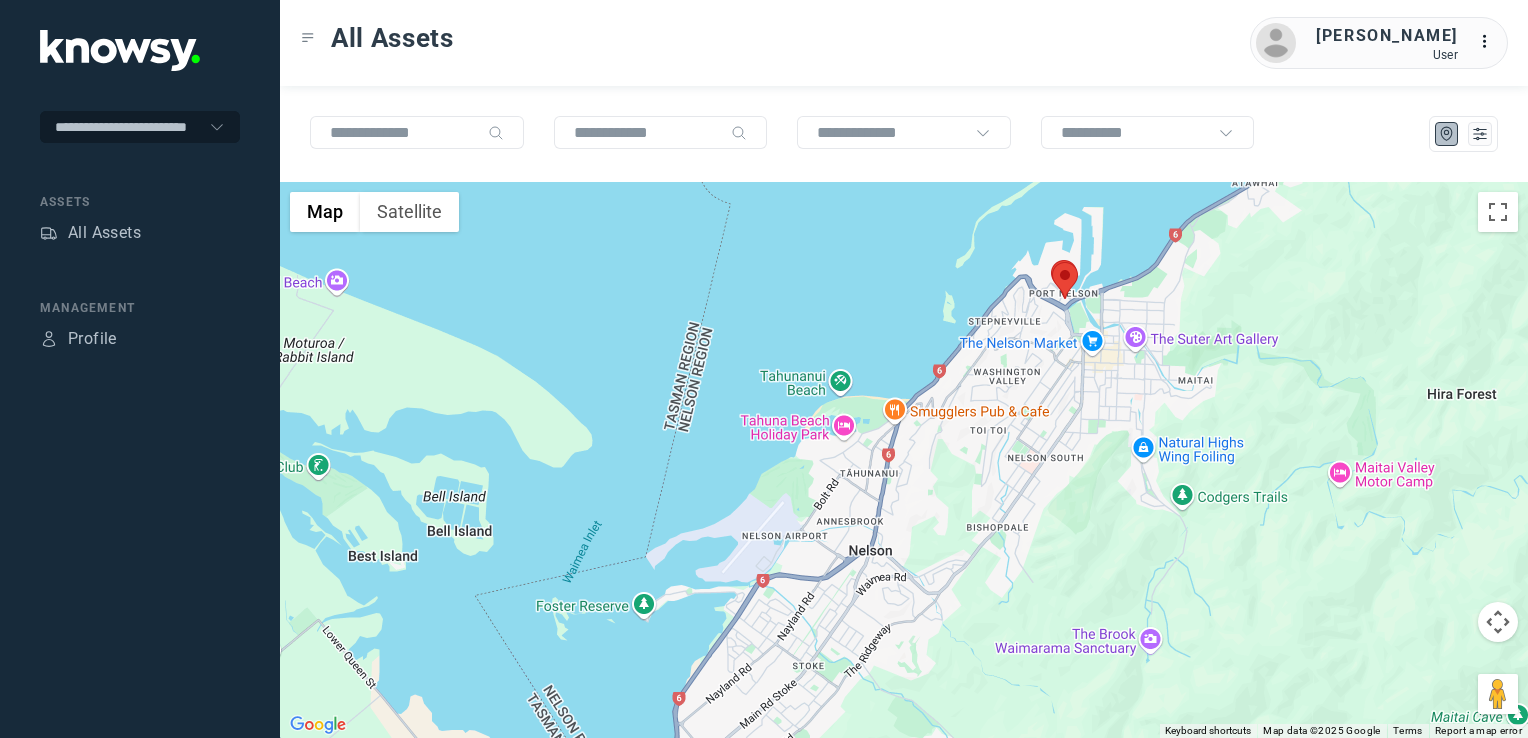 drag, startPoint x: 840, startPoint y: 554, endPoint x: 849, endPoint y: 537, distance: 19.235384 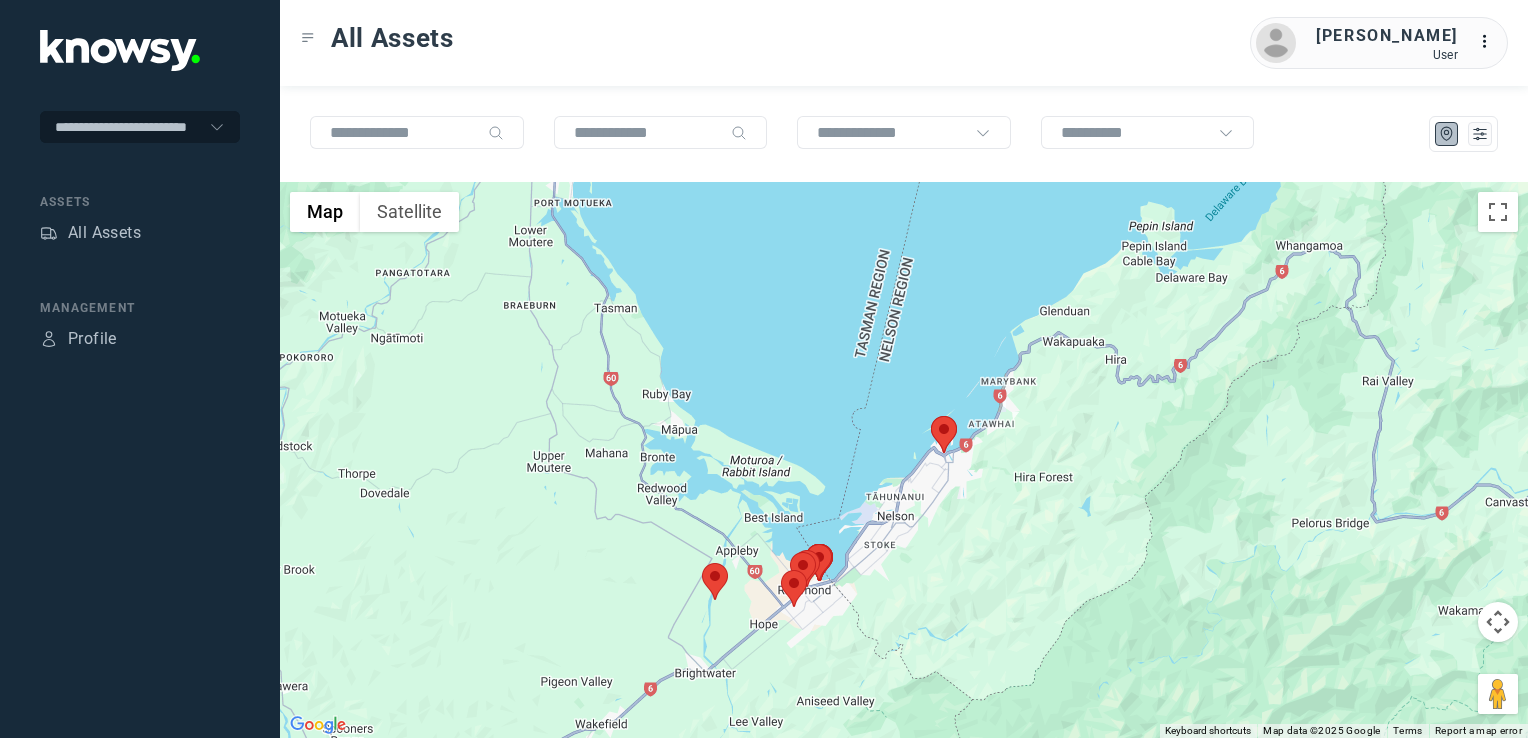 drag, startPoint x: 976, startPoint y: 520, endPoint x: 1025, endPoint y: 442, distance: 92.11406 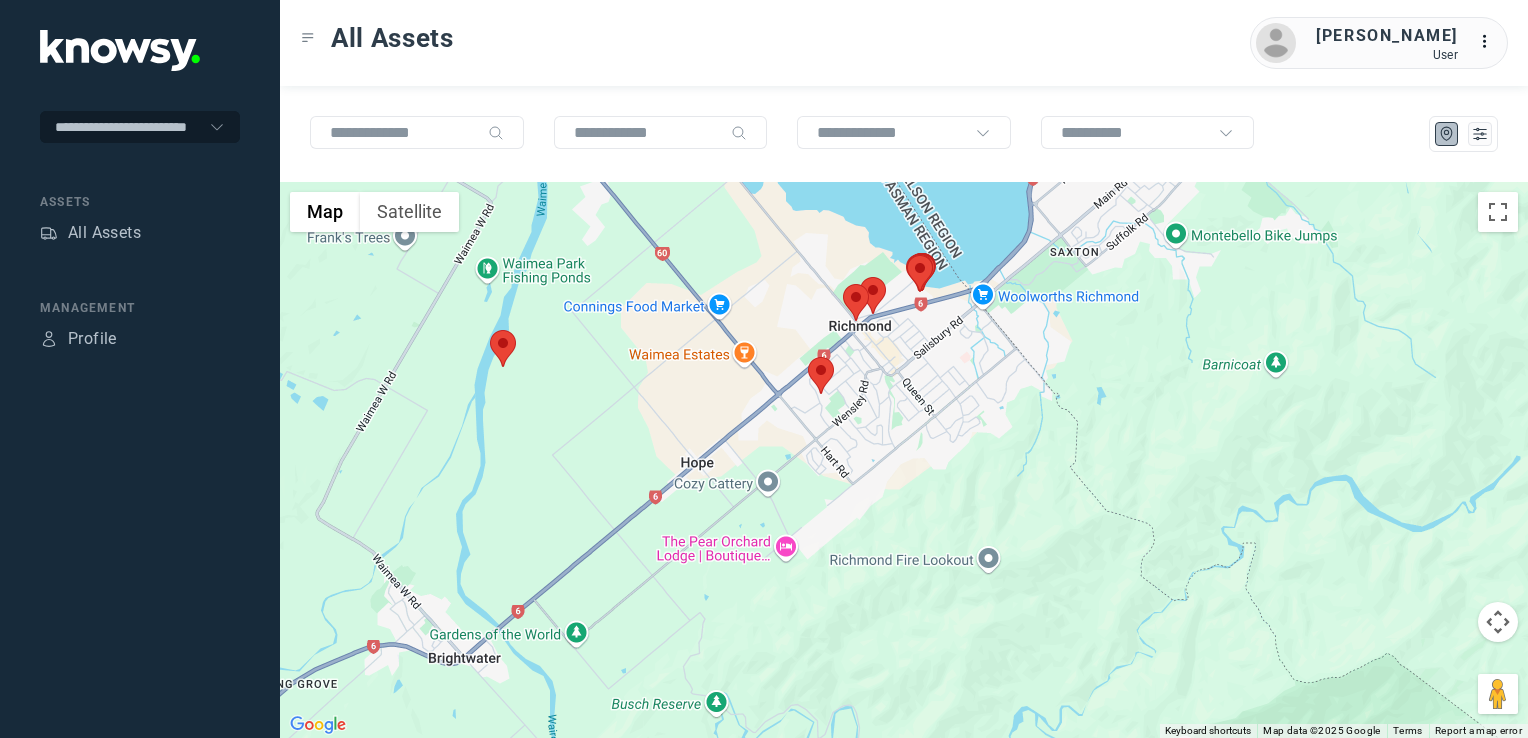 click on "To navigate, press the arrow keys." 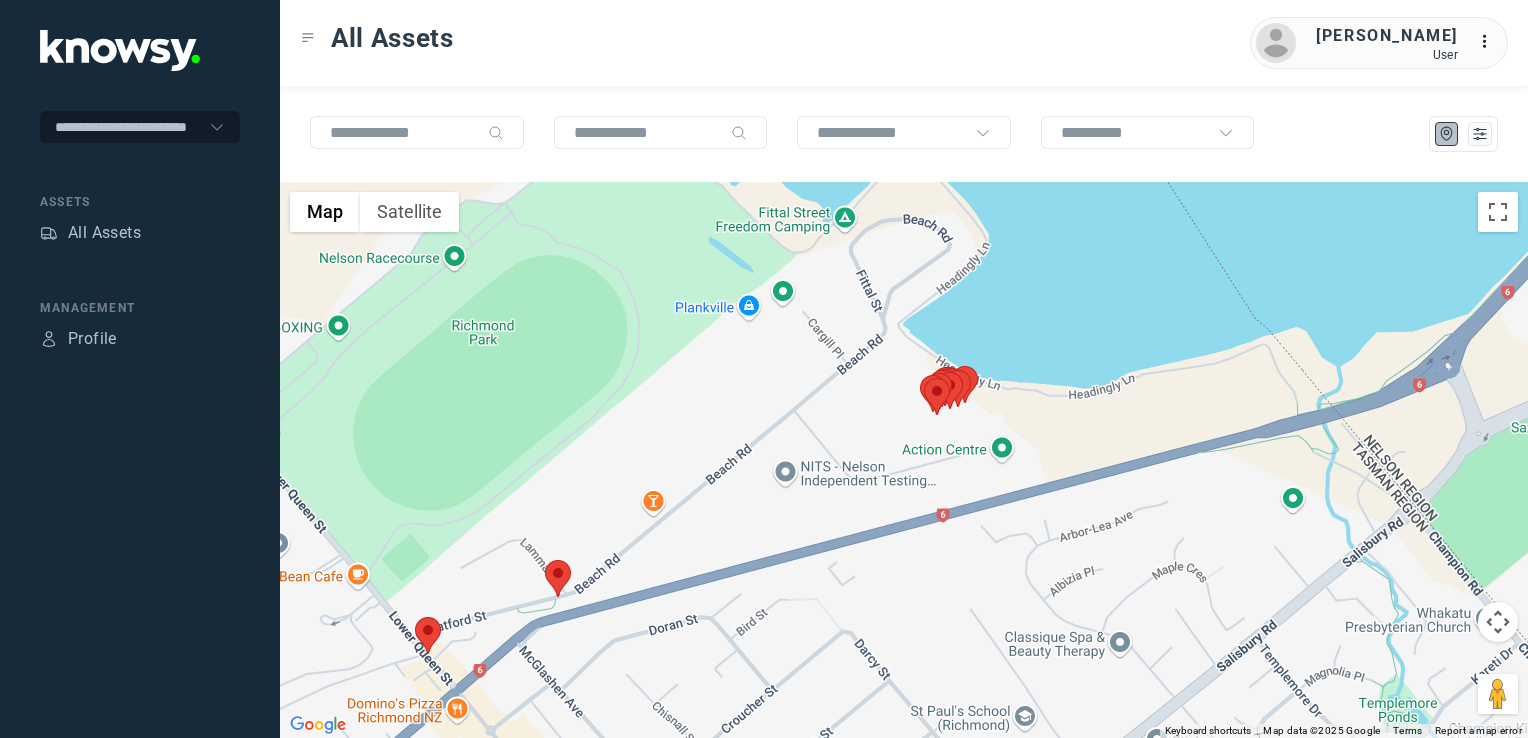 click 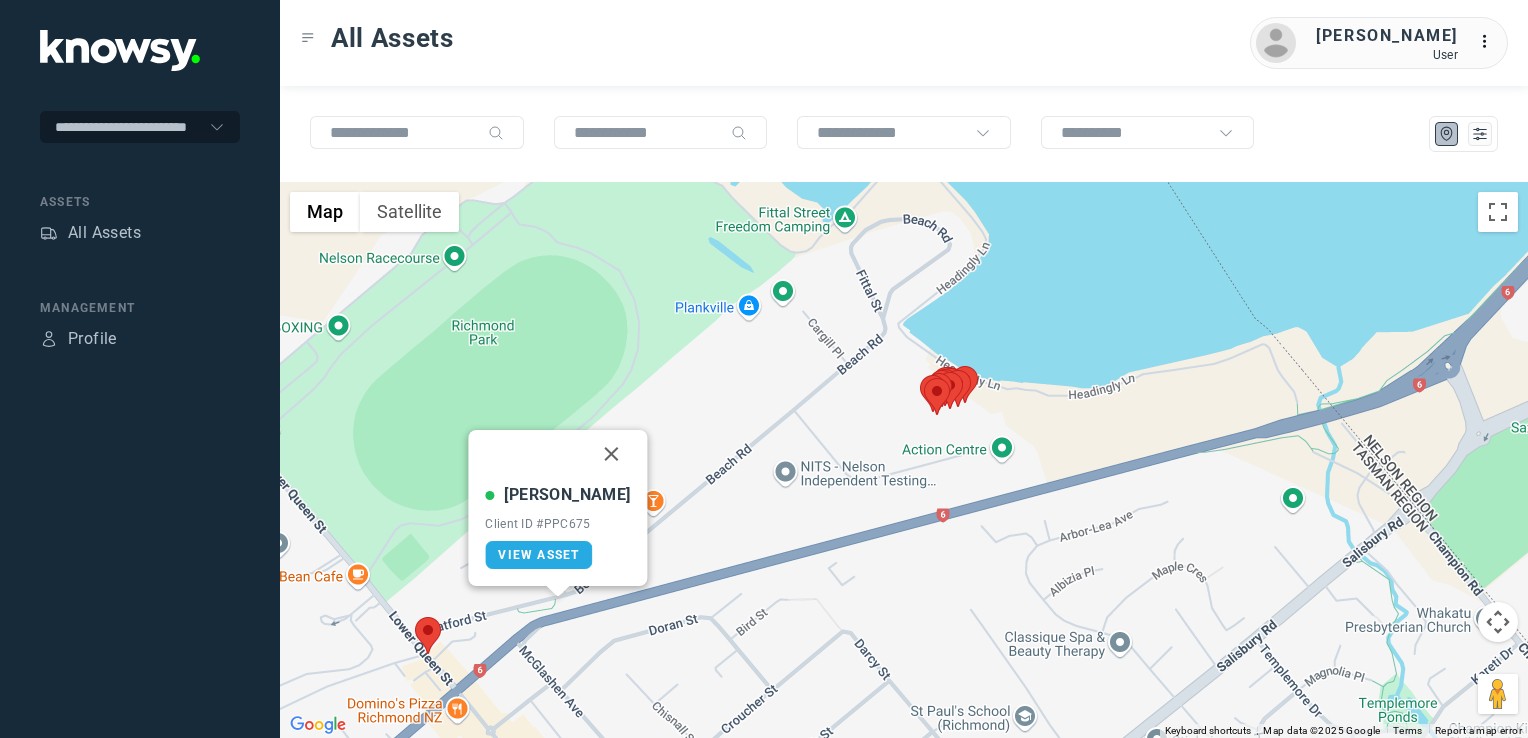 click 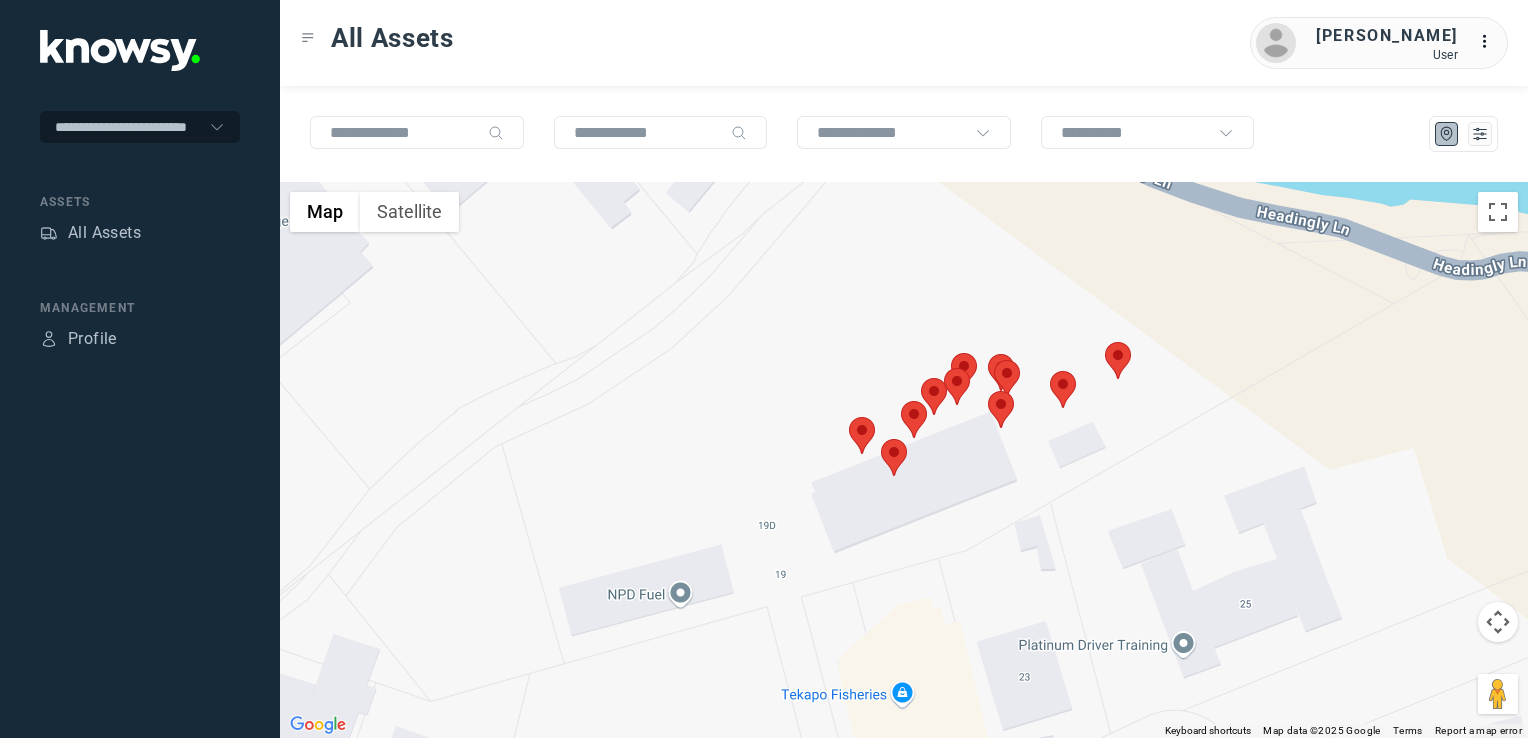 click 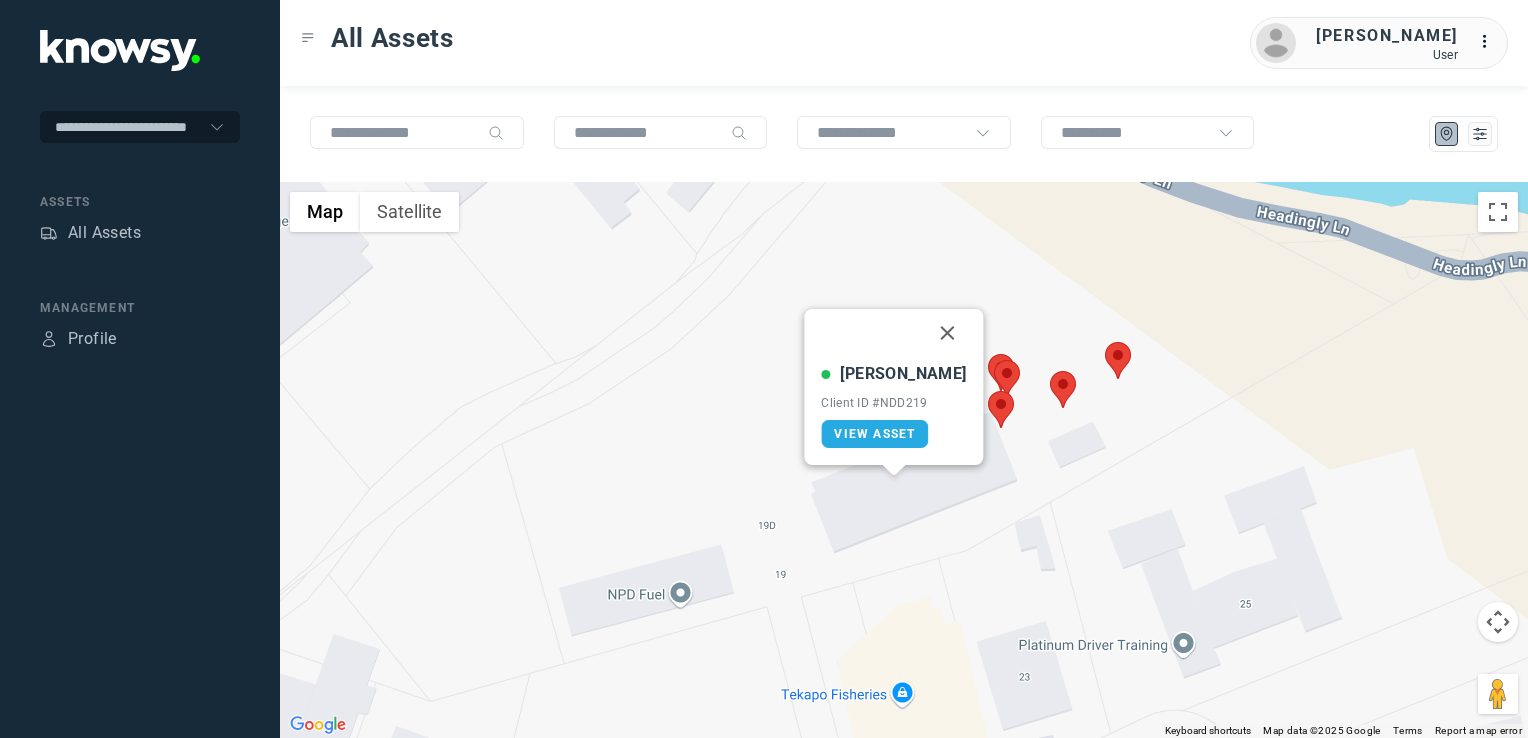 click 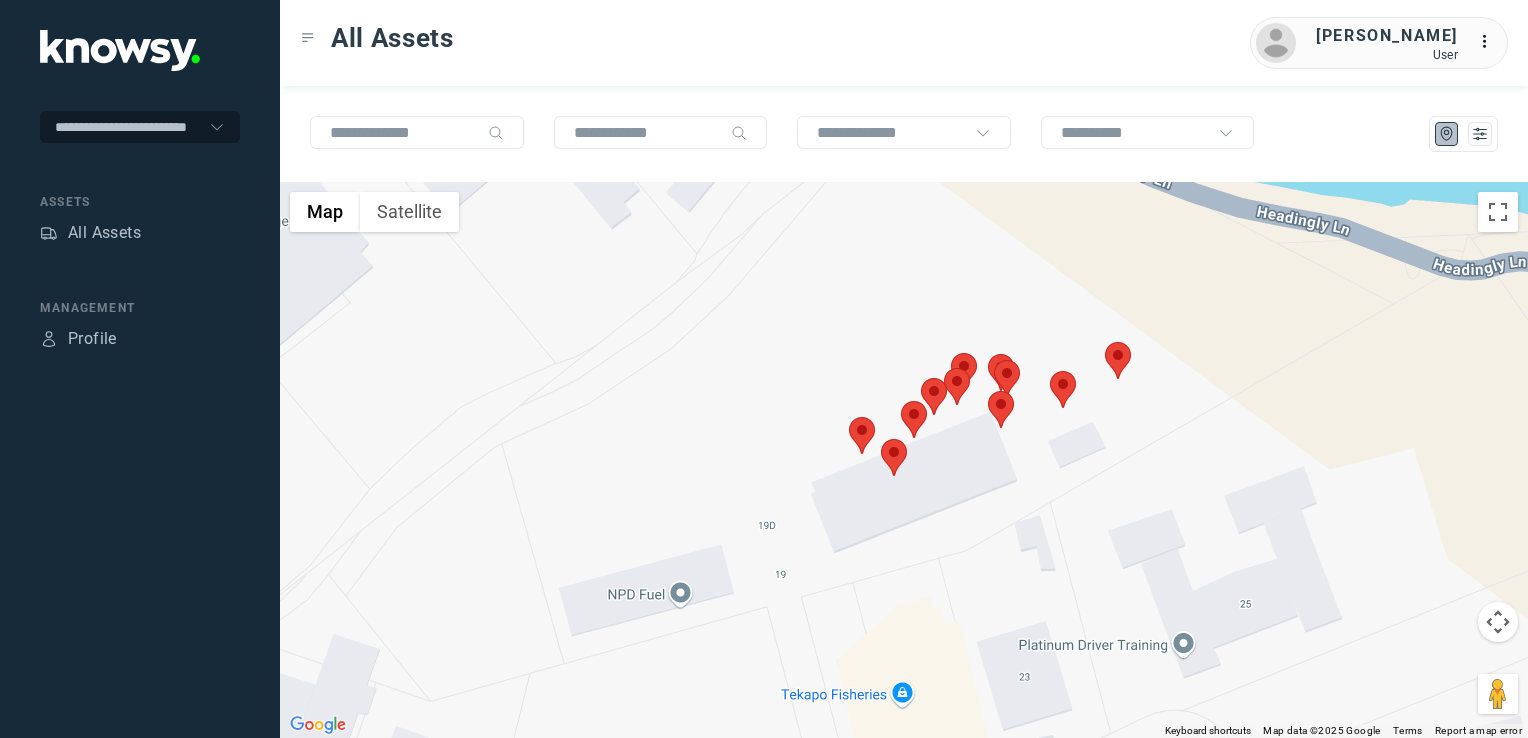 click 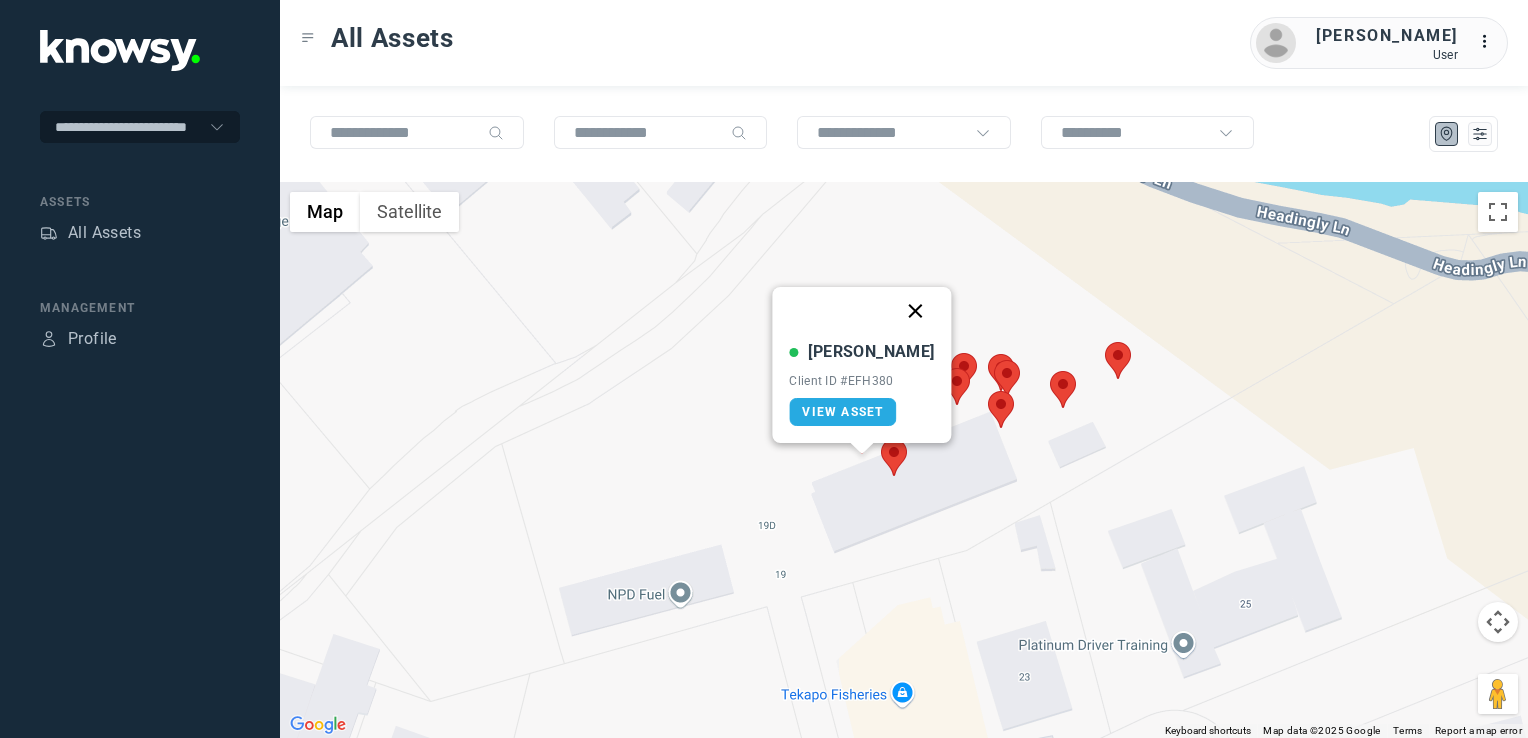 click 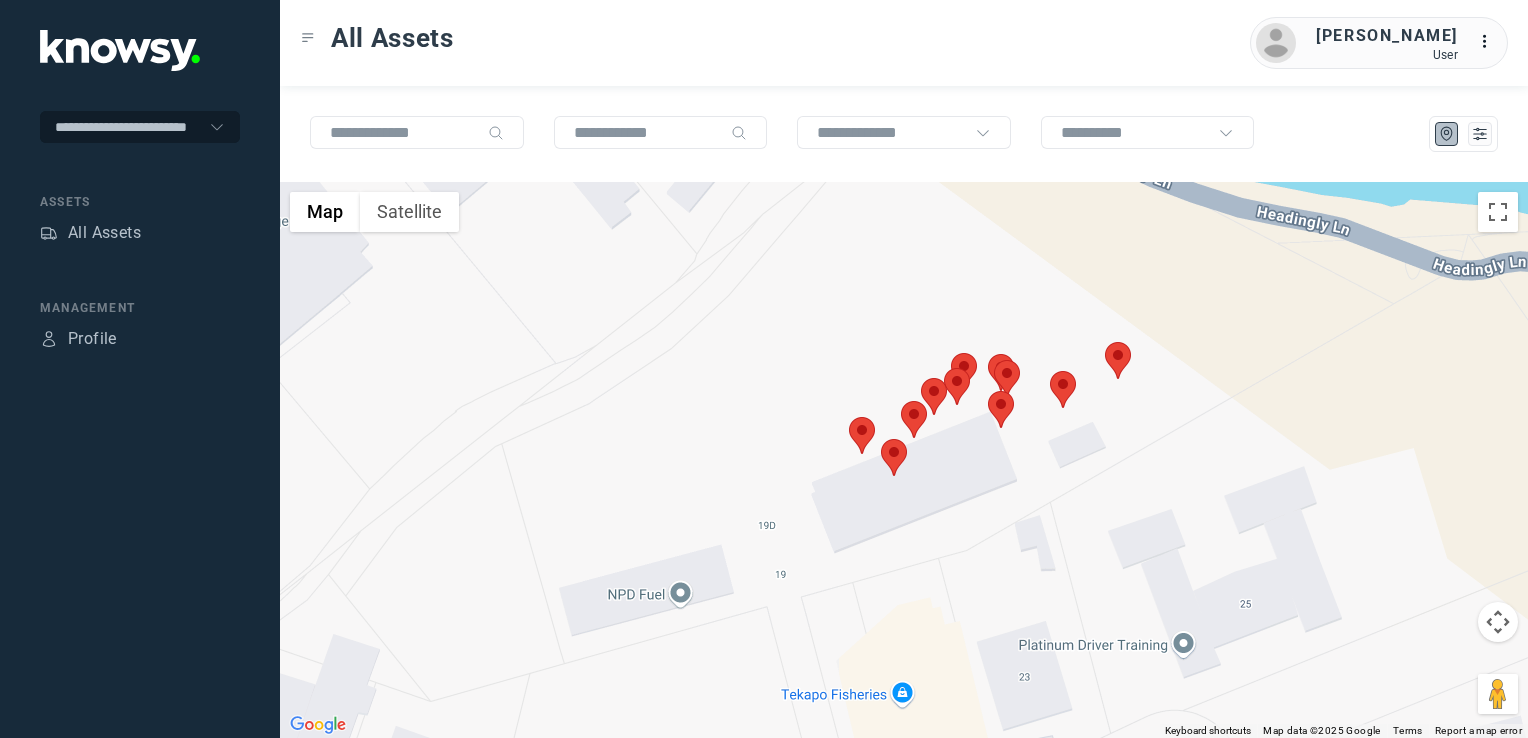 click 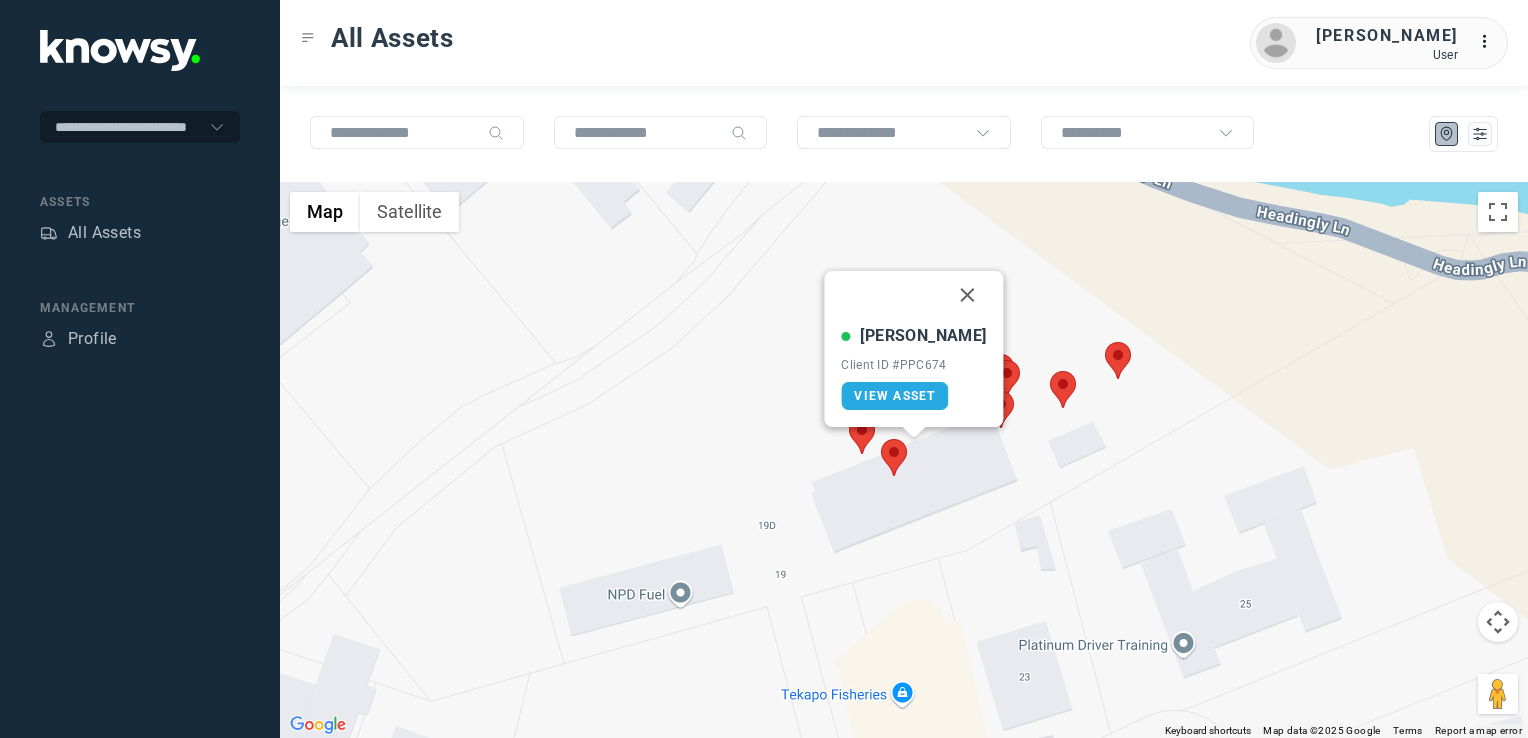 click 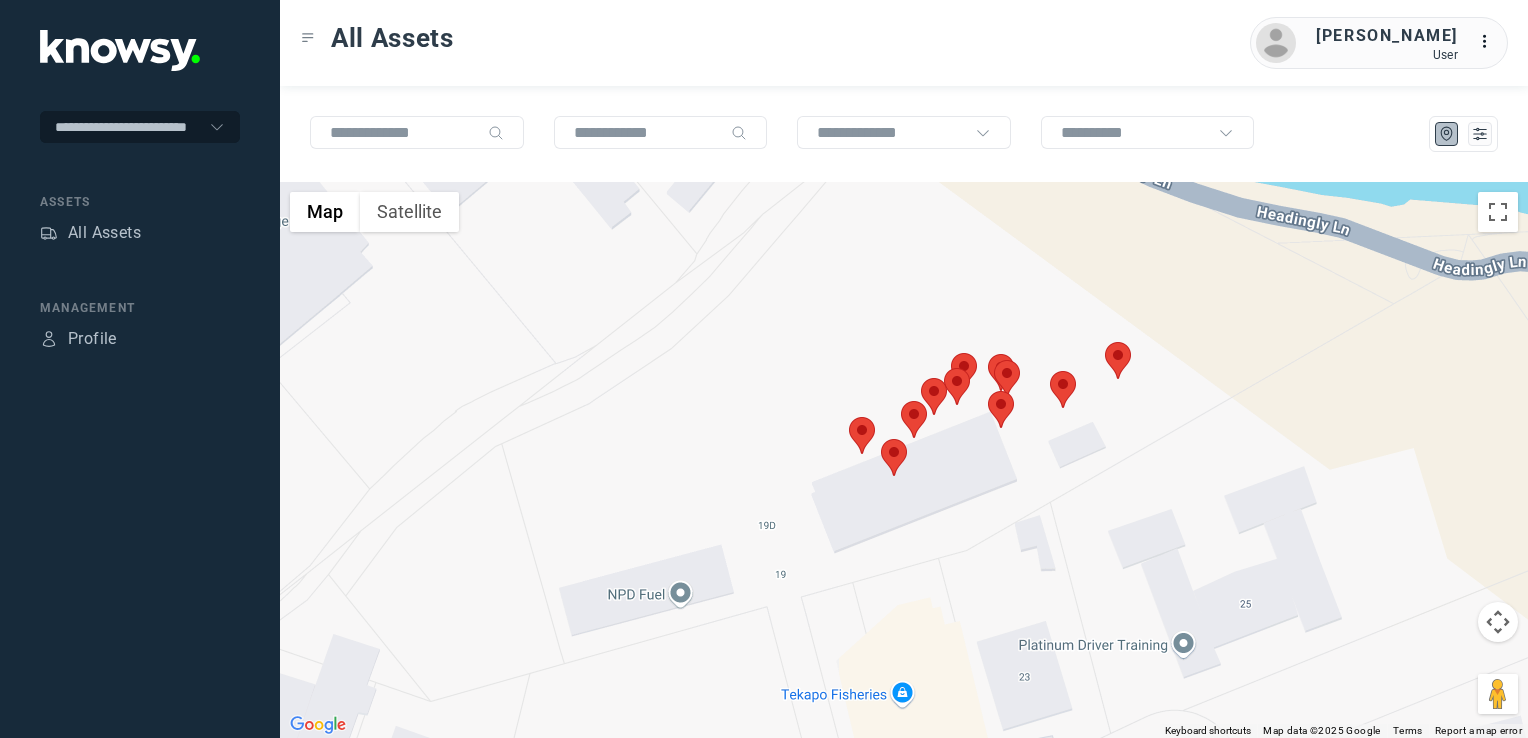 click 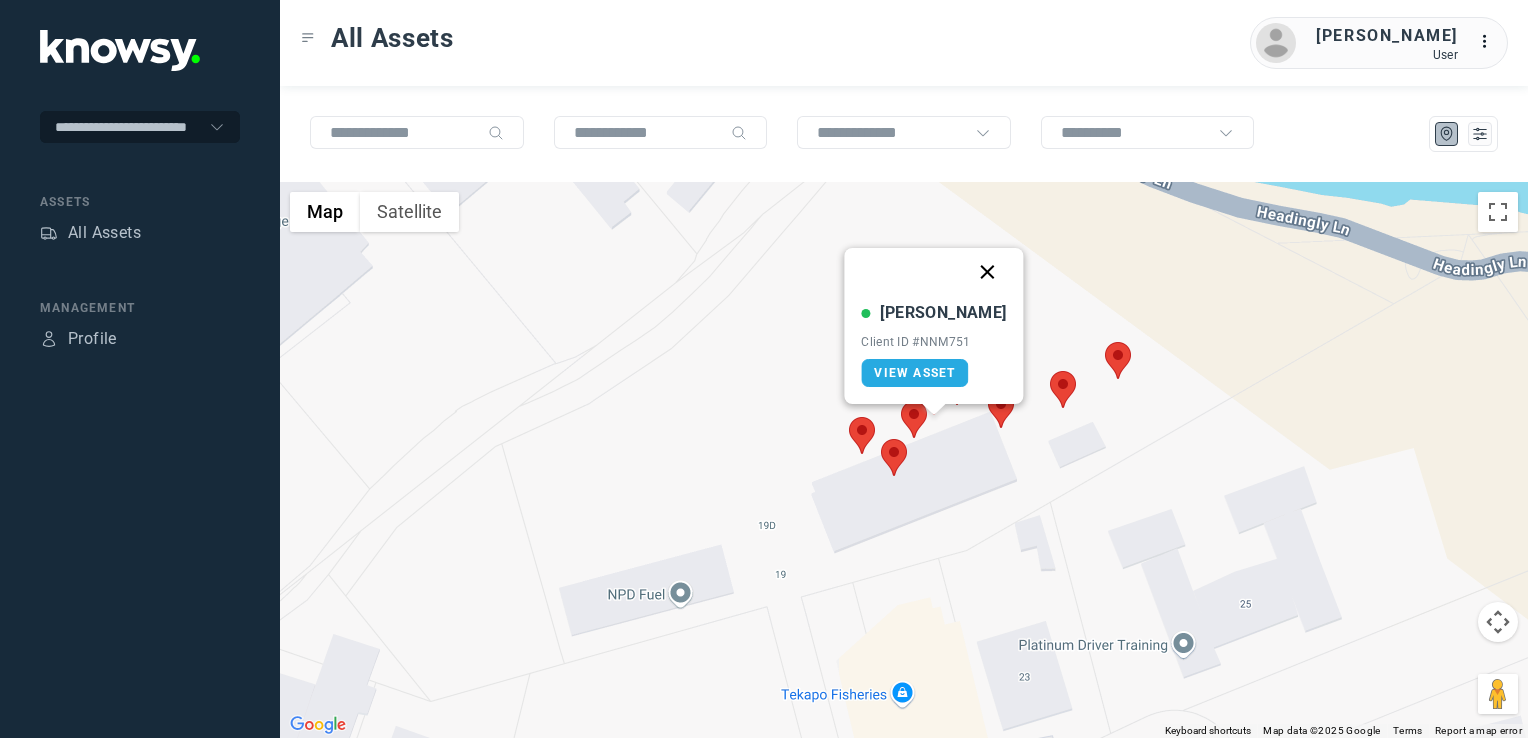 click 